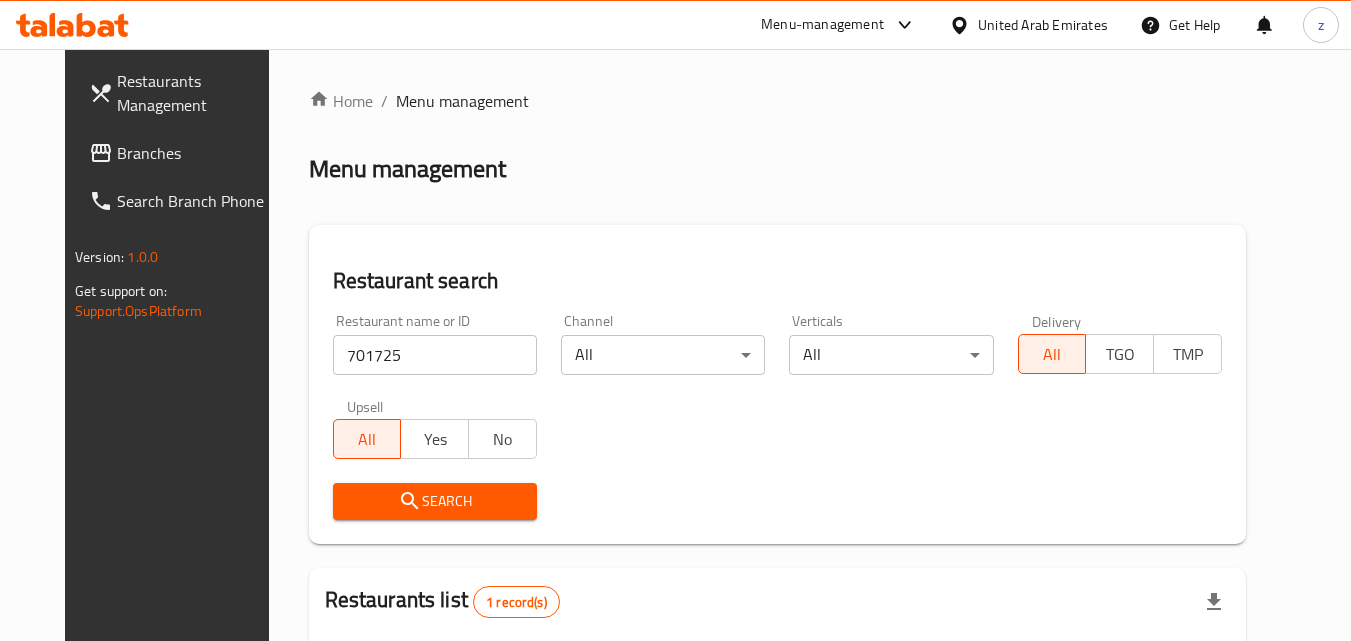scroll, scrollTop: 0, scrollLeft: 0, axis: both 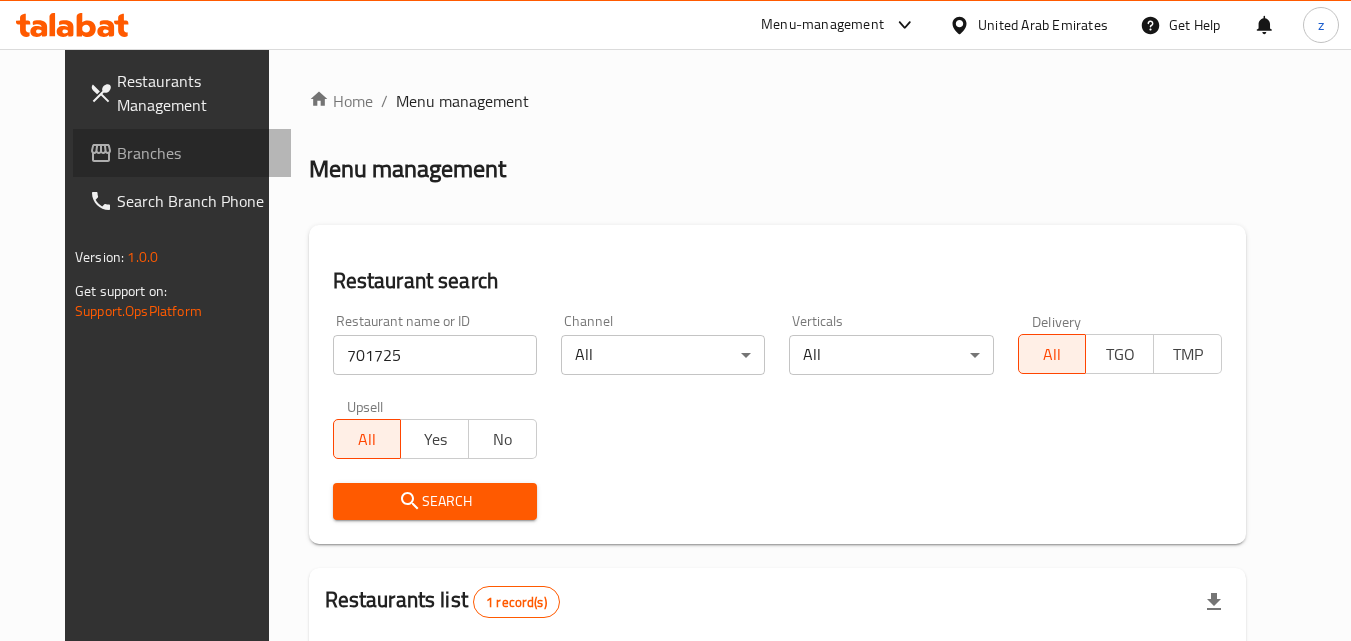 click on "Branches" at bounding box center (196, 153) 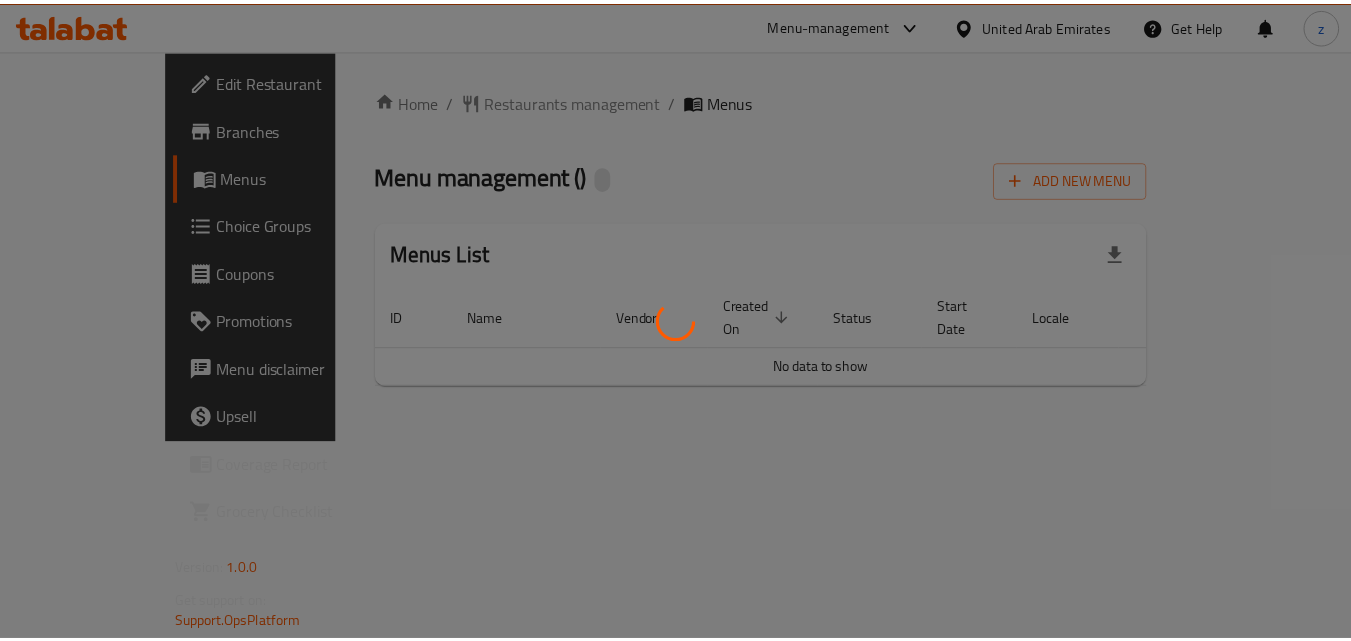scroll, scrollTop: 0, scrollLeft: 0, axis: both 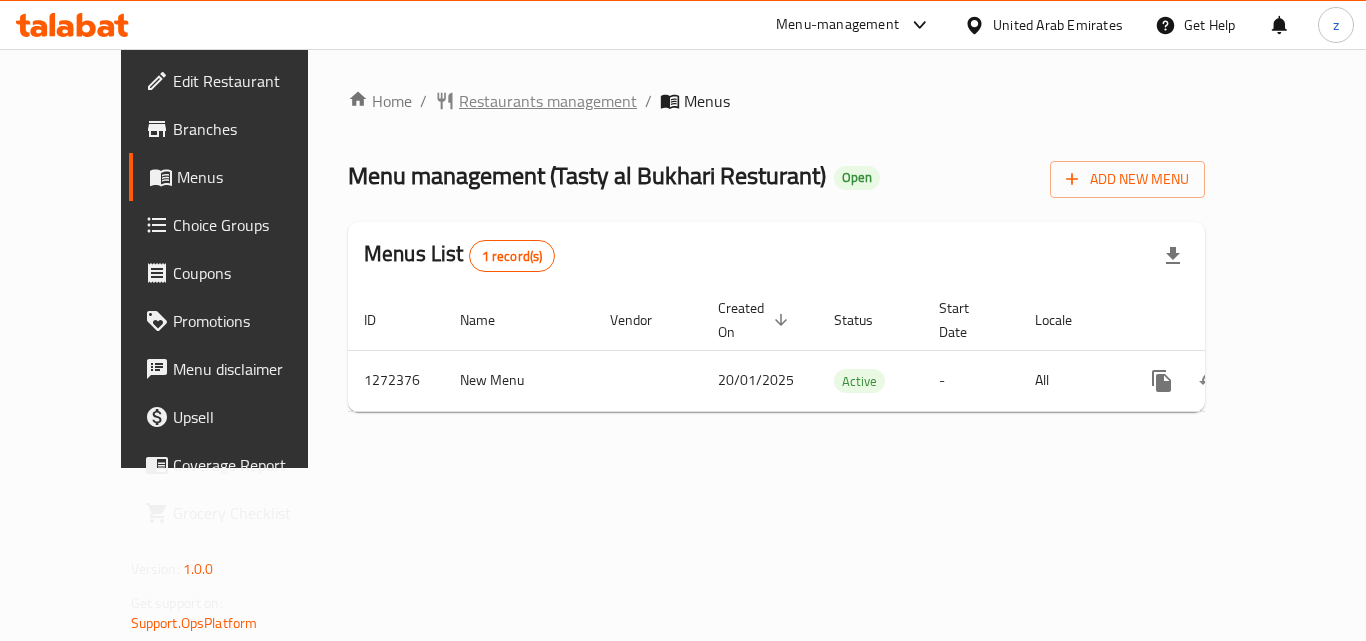 click on "Restaurants management" at bounding box center (548, 101) 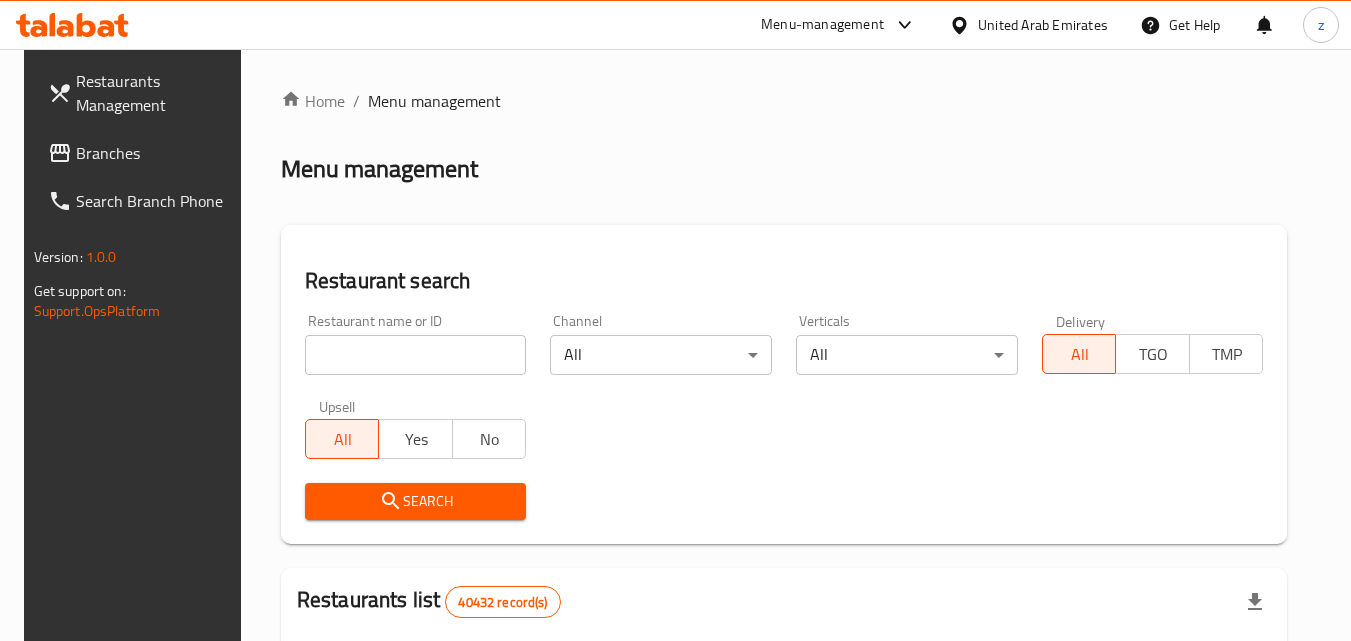 click at bounding box center (416, 355) 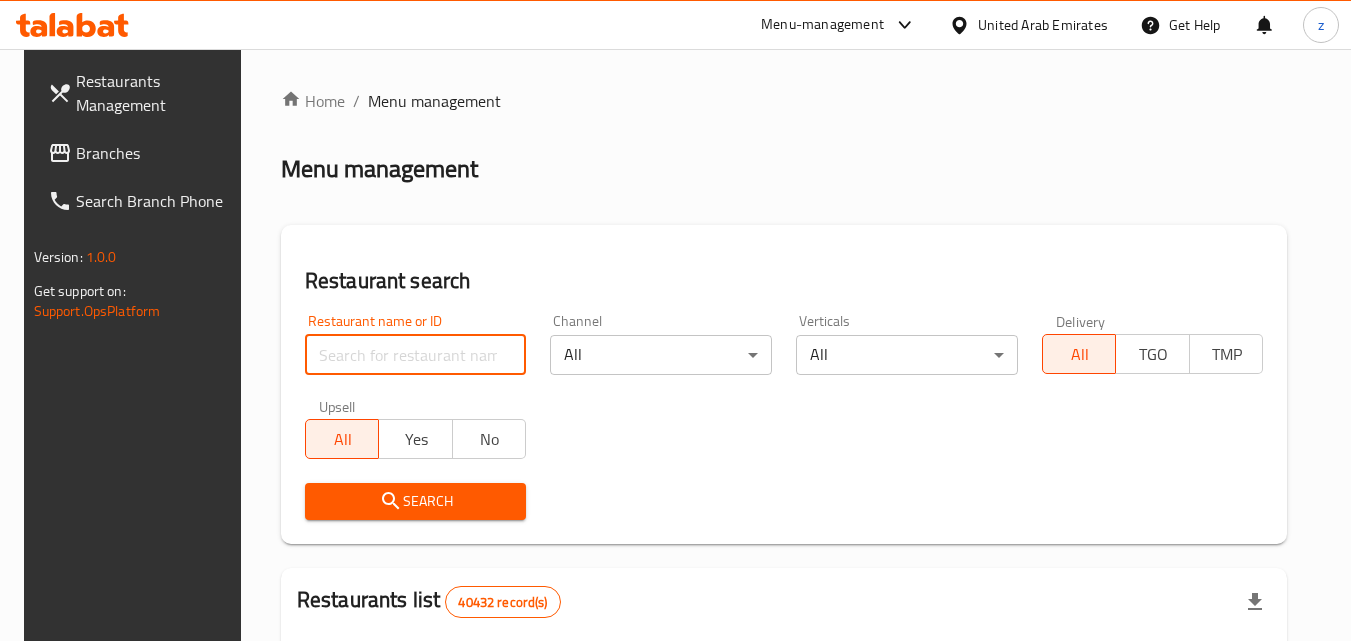 paste on "690262" 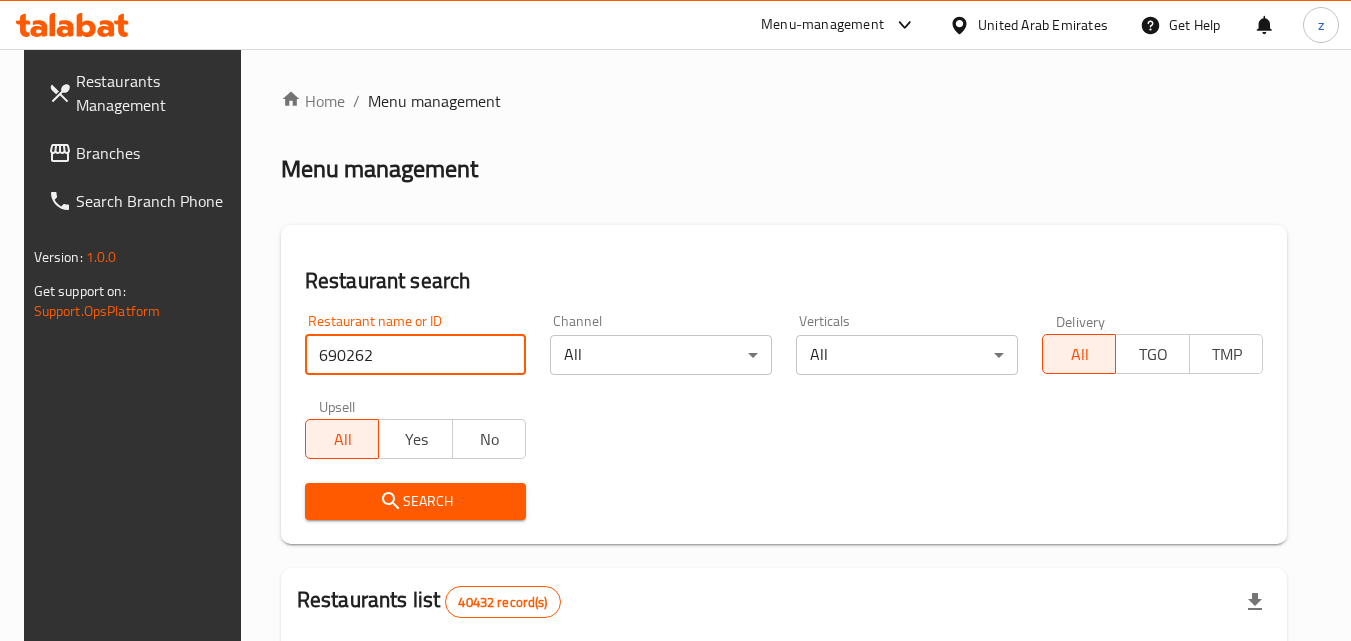 type on "690262" 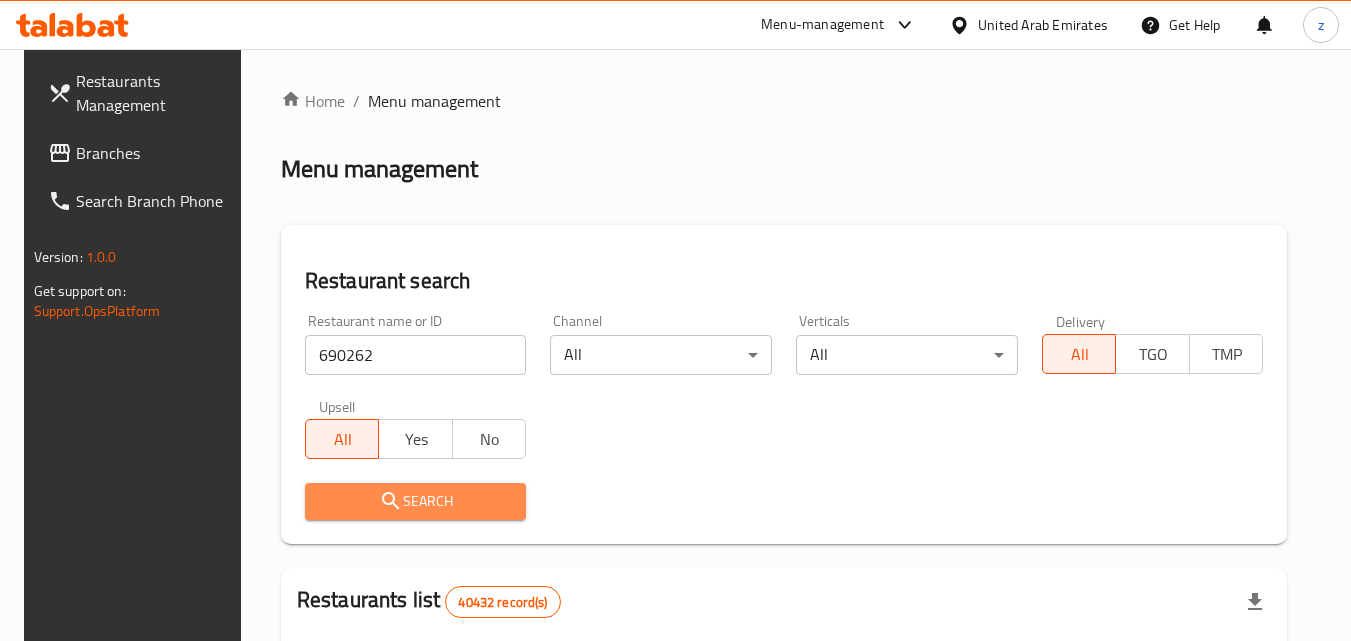 click on "Search" at bounding box center [416, 501] 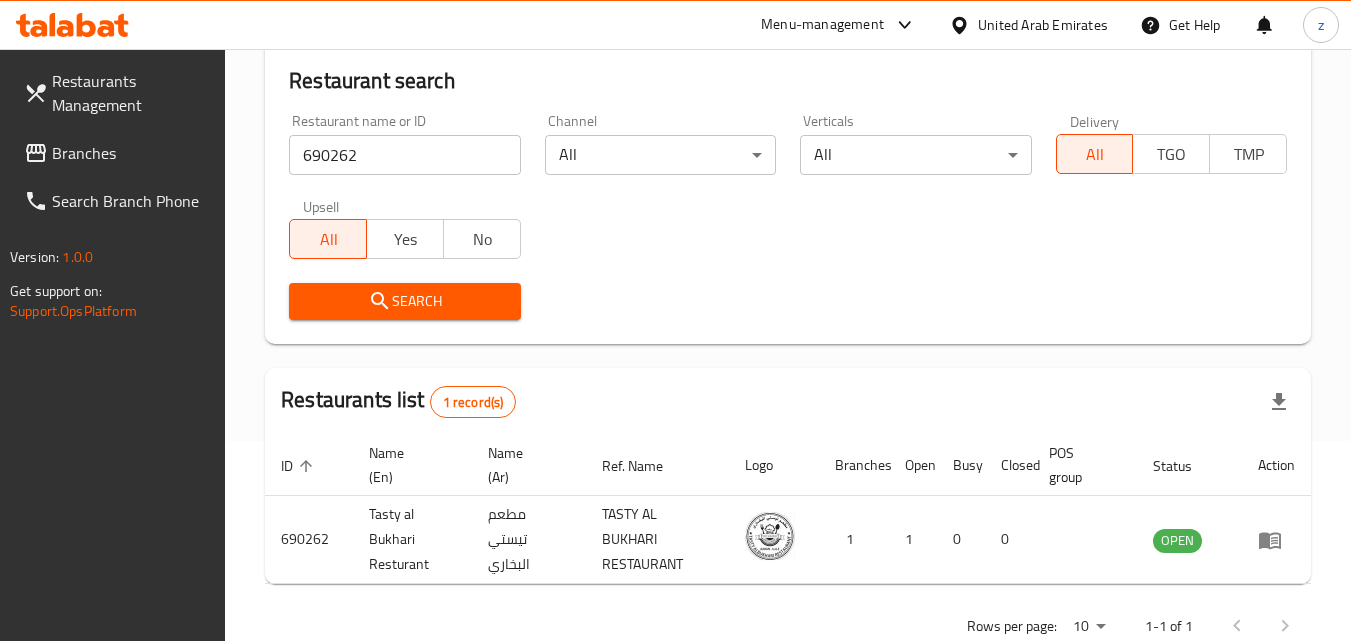 scroll, scrollTop: 0, scrollLeft: 0, axis: both 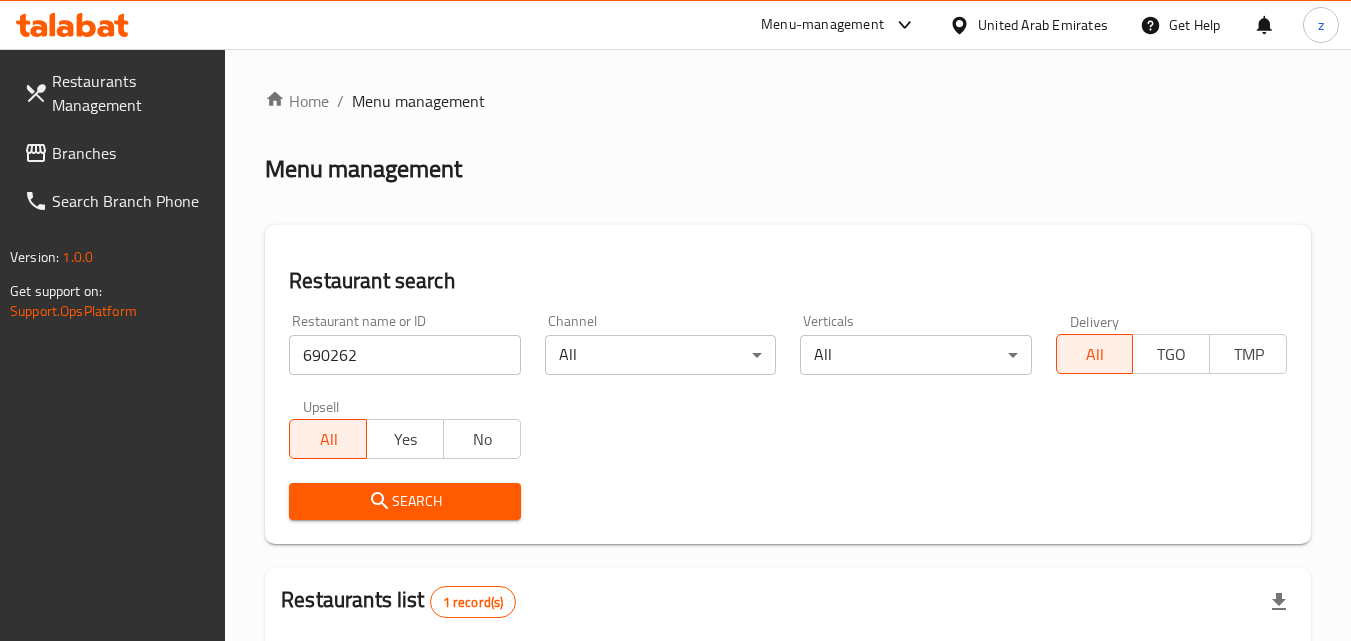 click on "Branches" at bounding box center [131, 153] 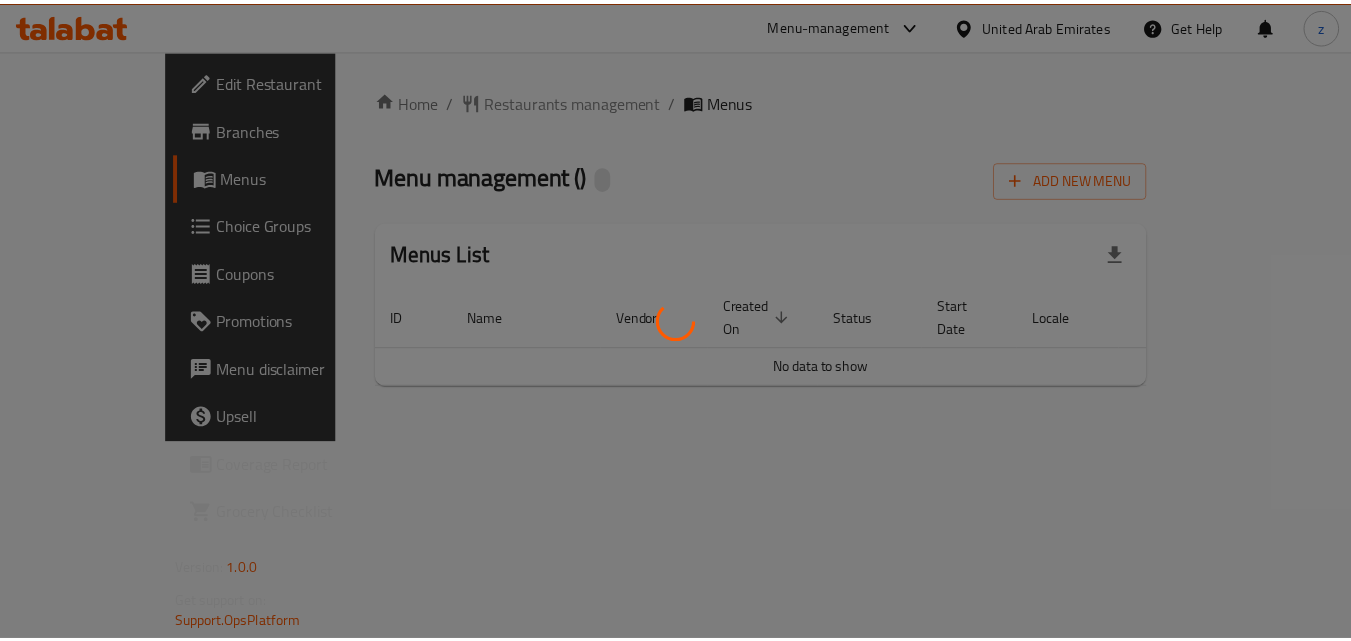 scroll, scrollTop: 0, scrollLeft: 0, axis: both 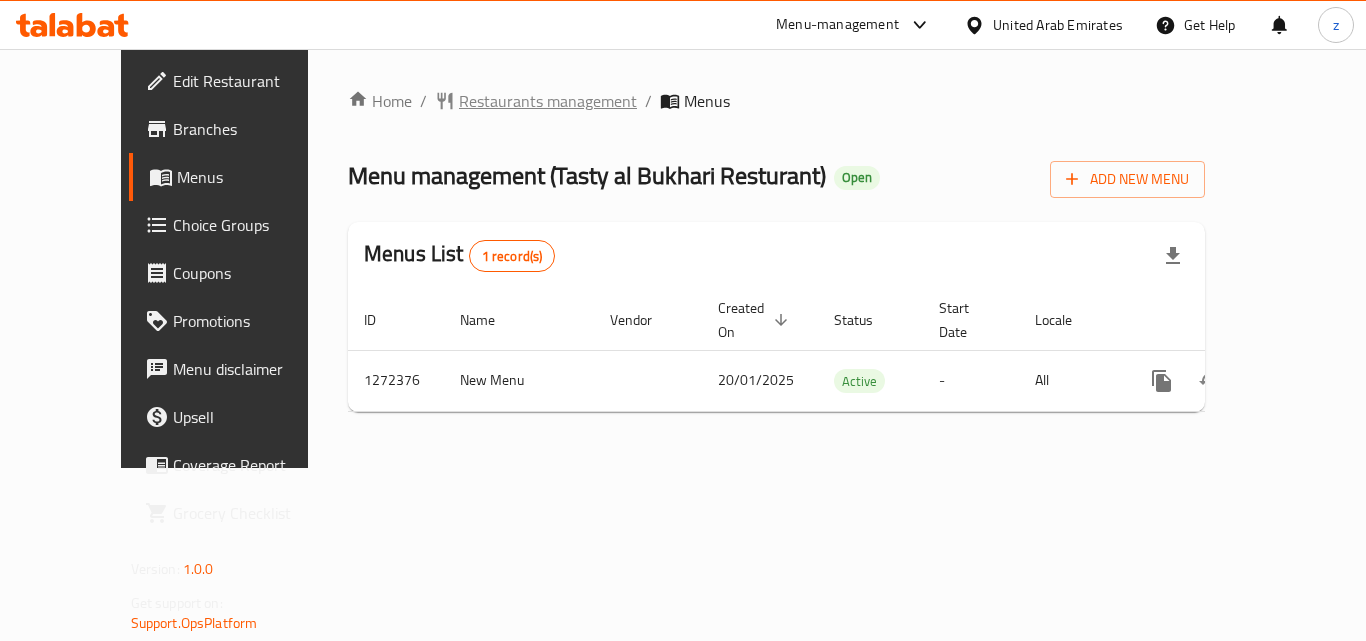 click on "Restaurants management" at bounding box center (548, 101) 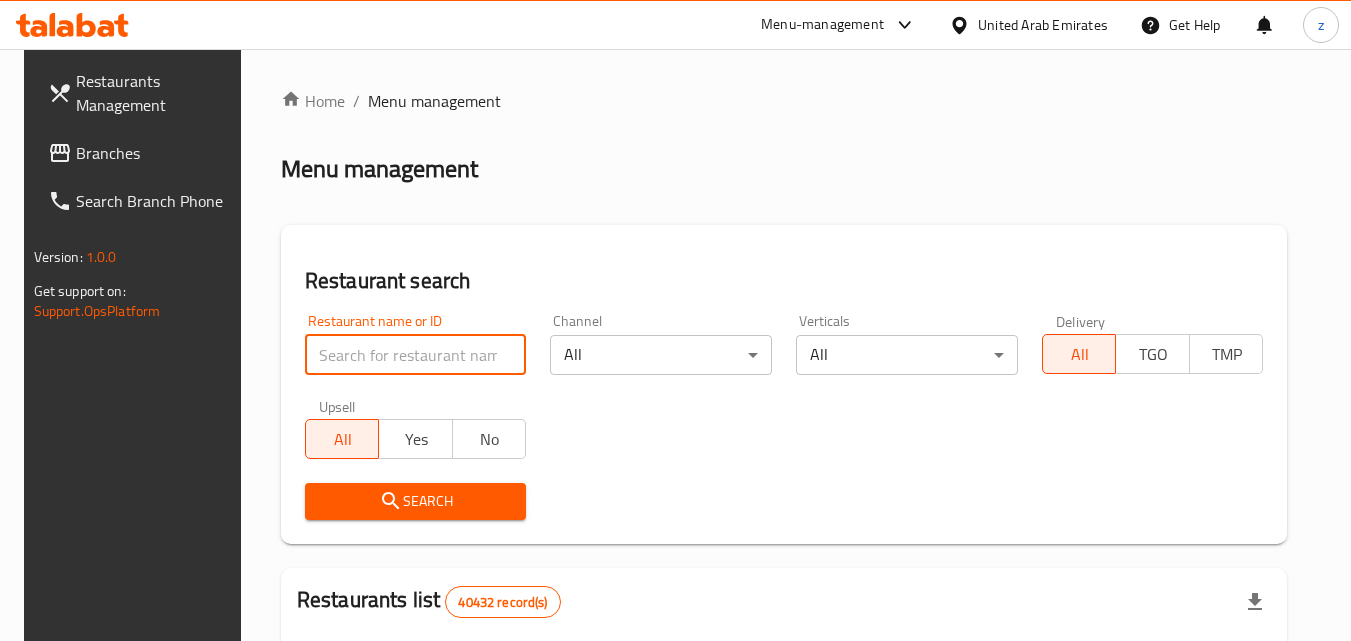 click at bounding box center [416, 355] 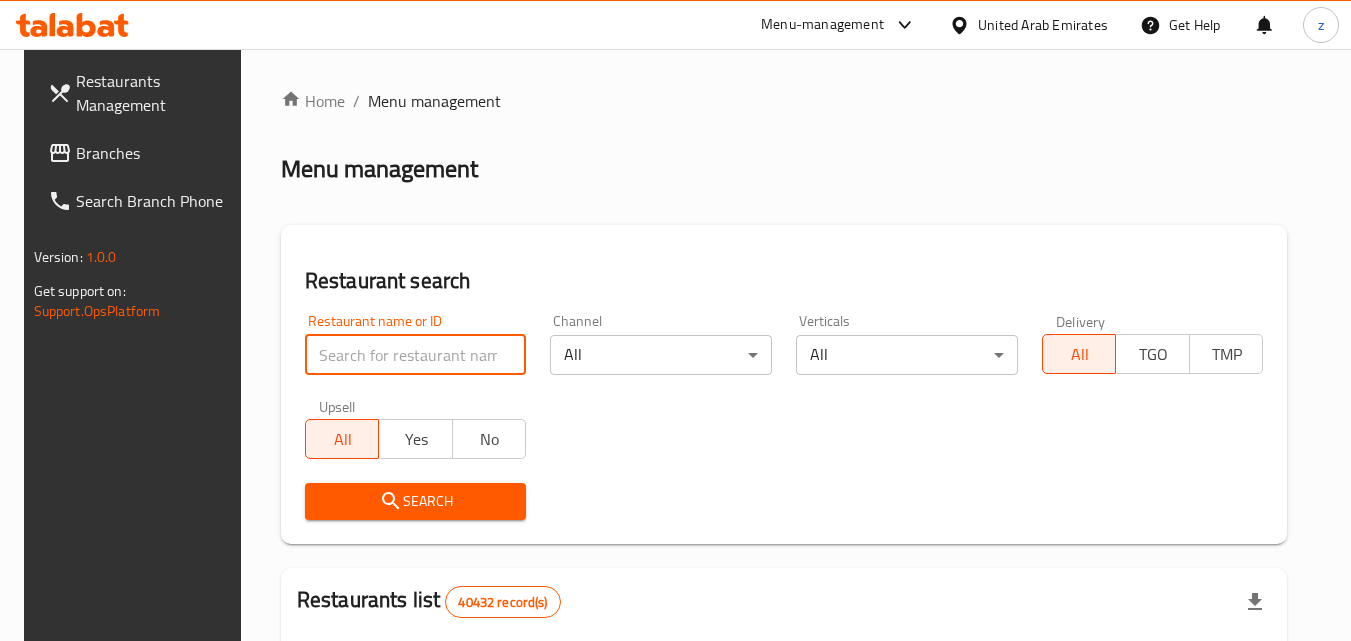paste on "690262" 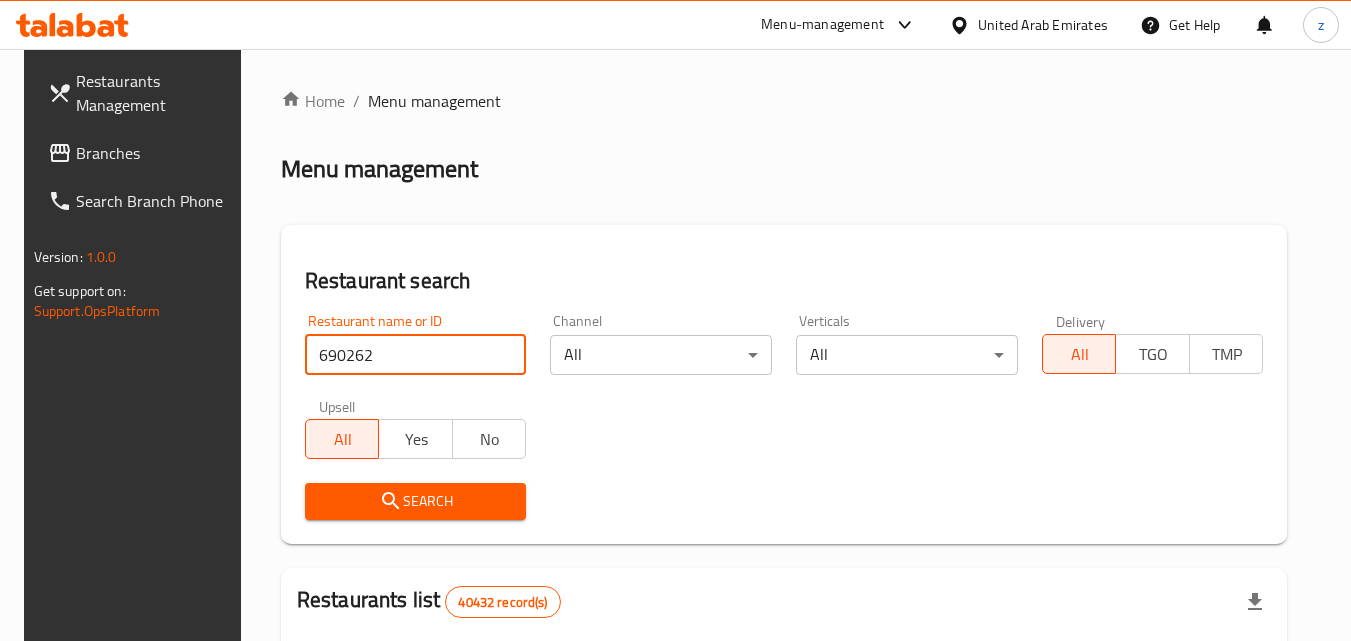 type on "690262" 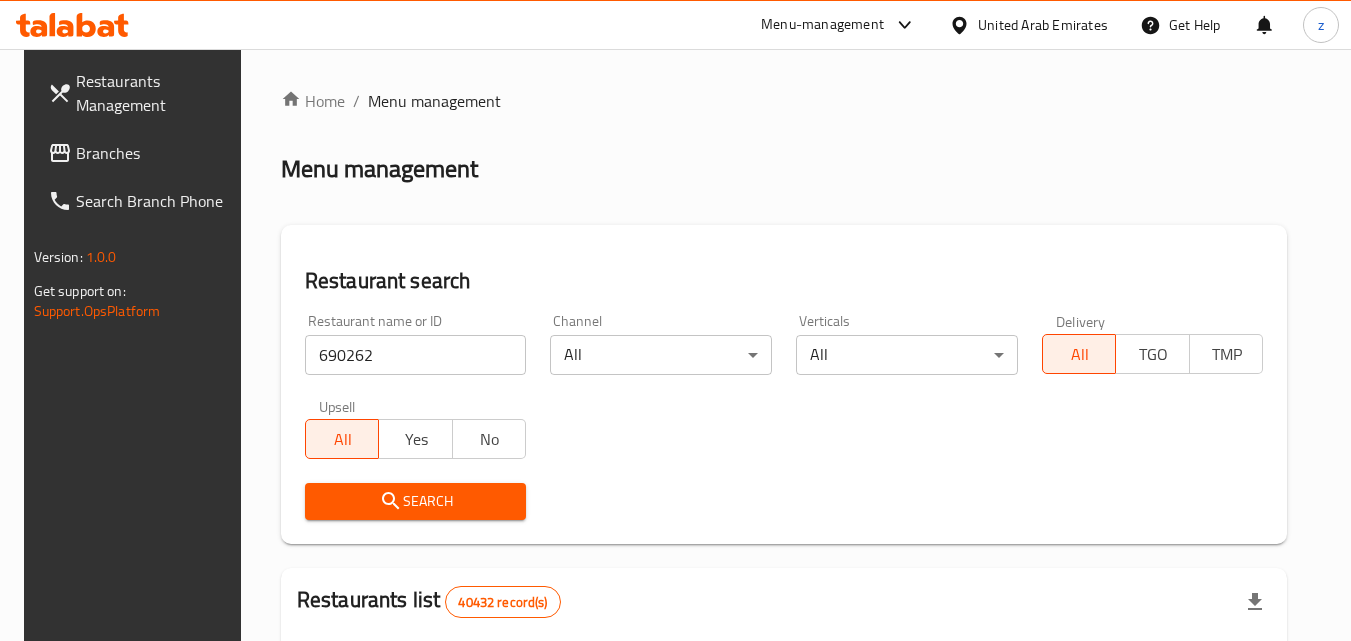 click on "Search" at bounding box center (416, 501) 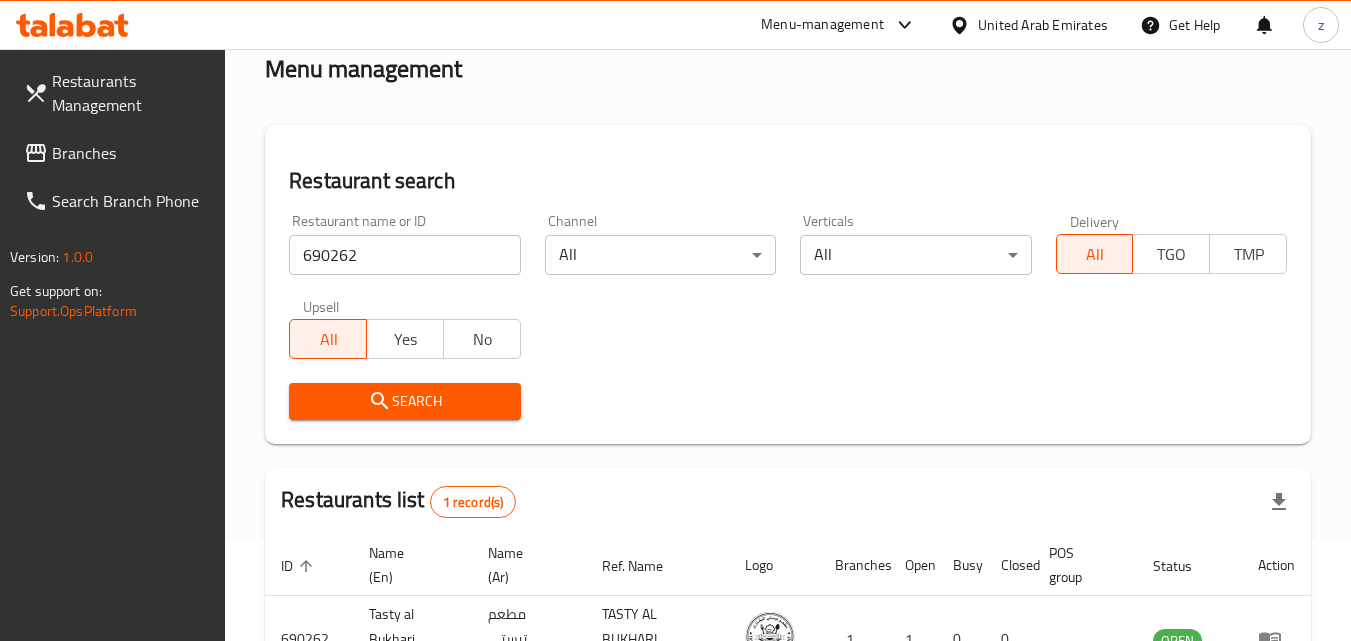 scroll, scrollTop: 0, scrollLeft: 0, axis: both 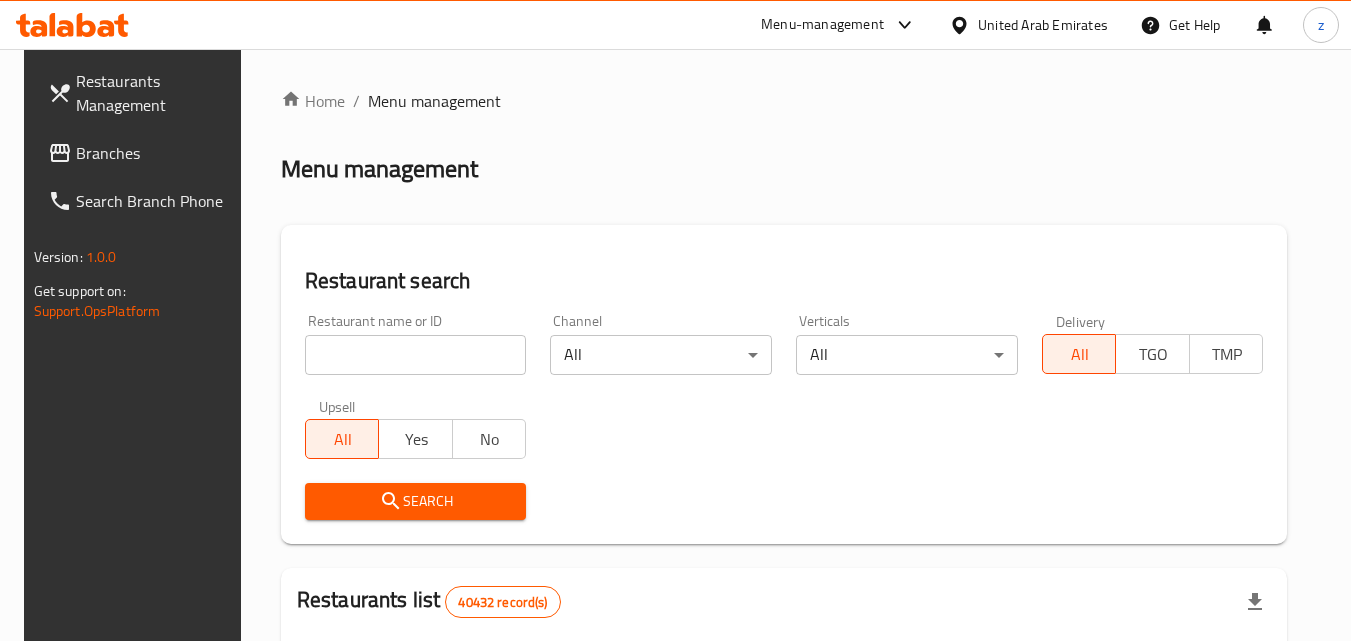 click on "Branches" at bounding box center [155, 153] 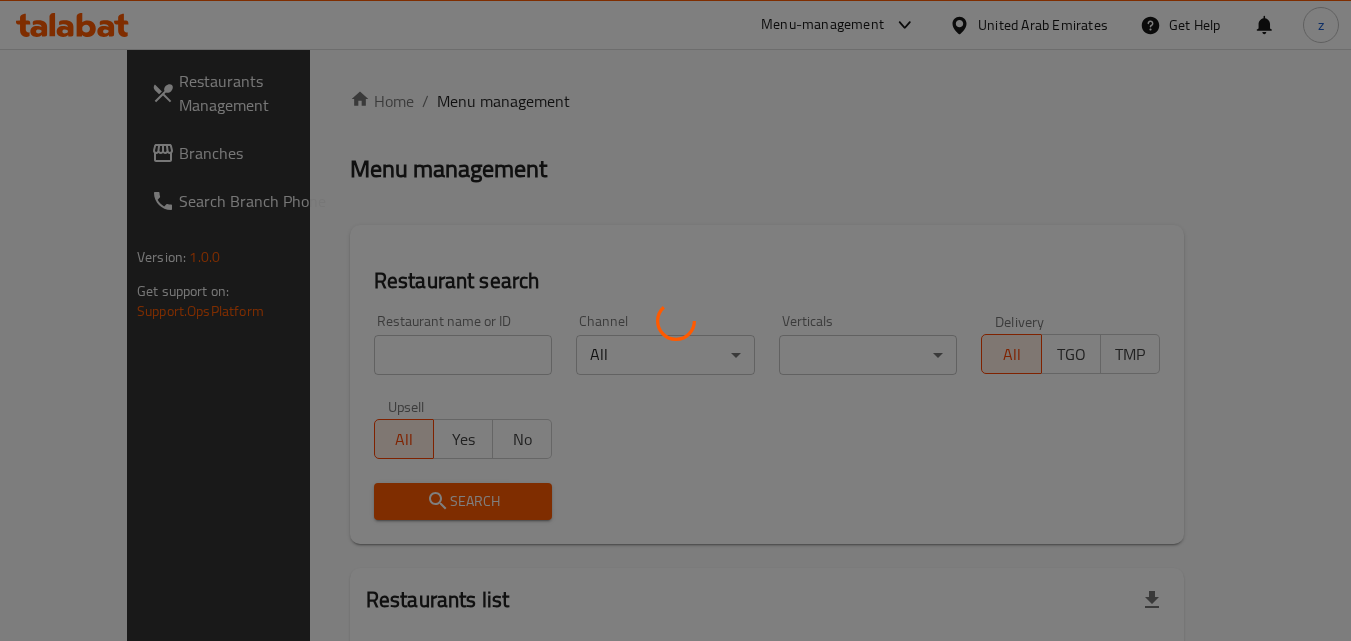 scroll, scrollTop: 0, scrollLeft: 0, axis: both 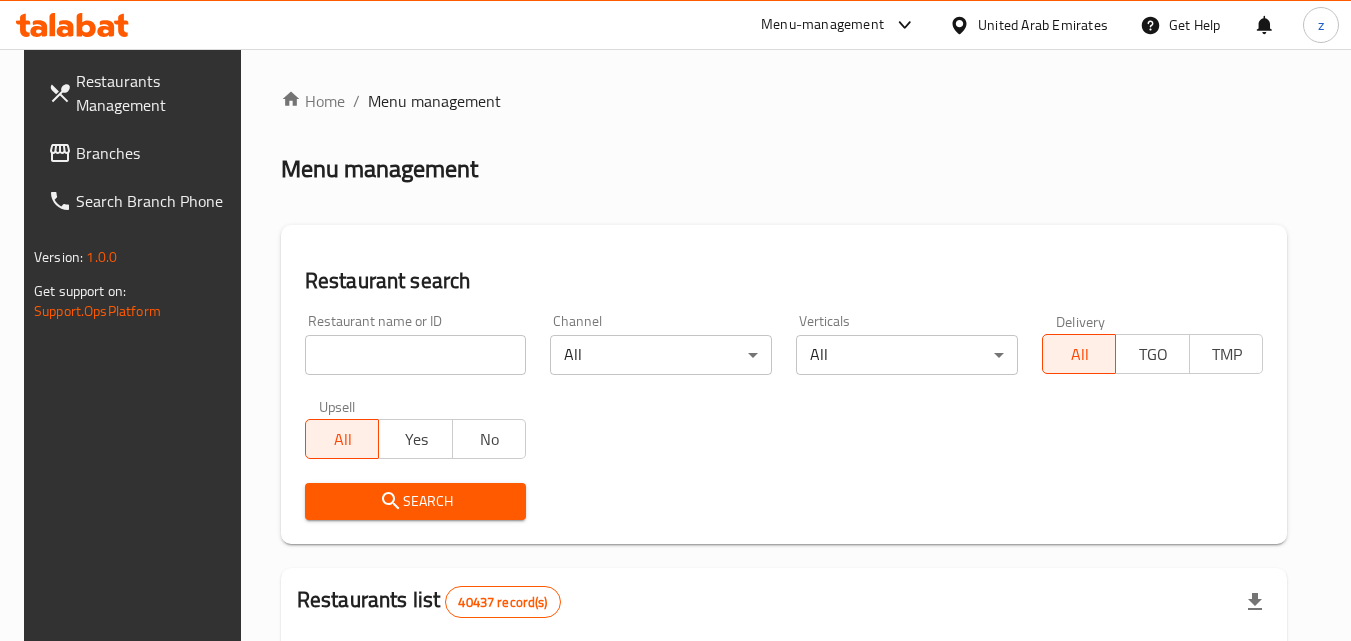 click on "United Arab Emirates" at bounding box center (1043, 25) 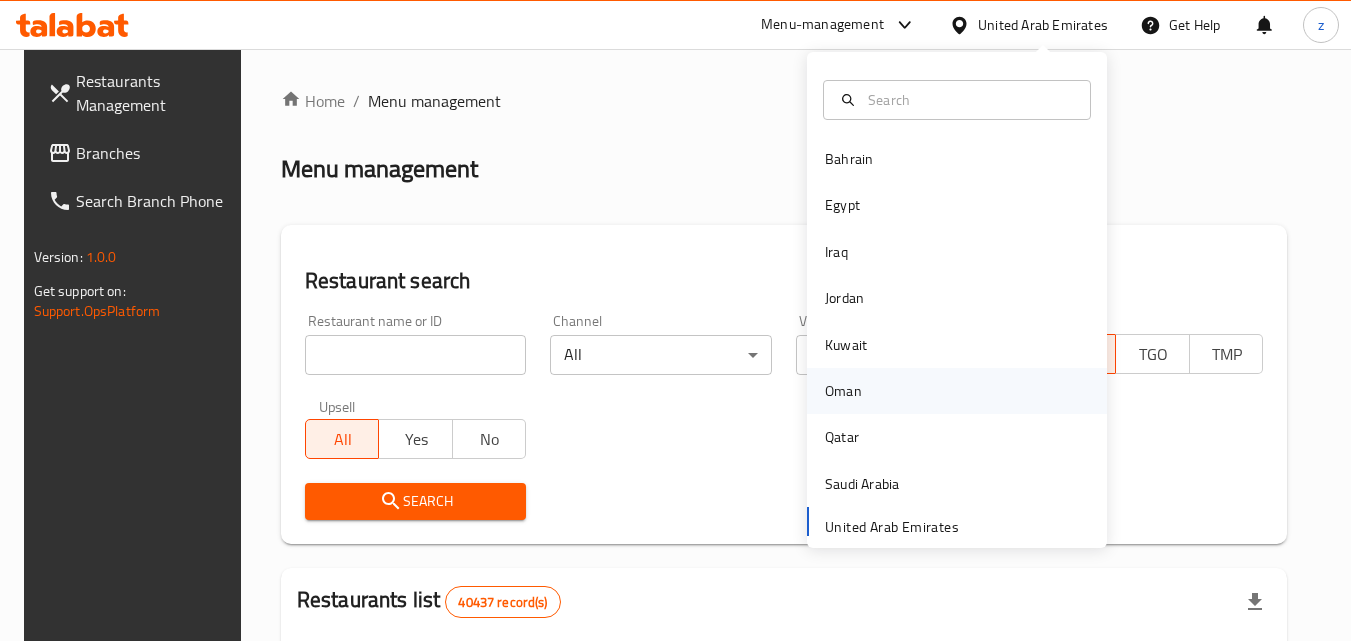 click on "Oman" at bounding box center [843, 391] 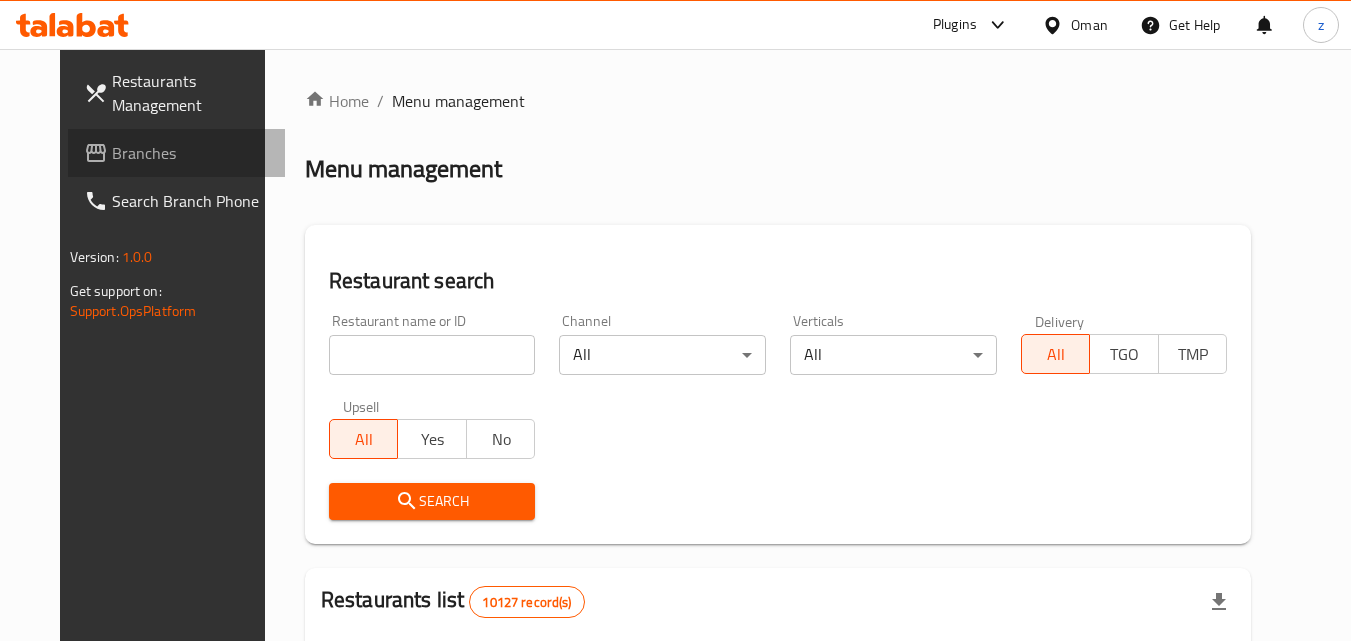 click 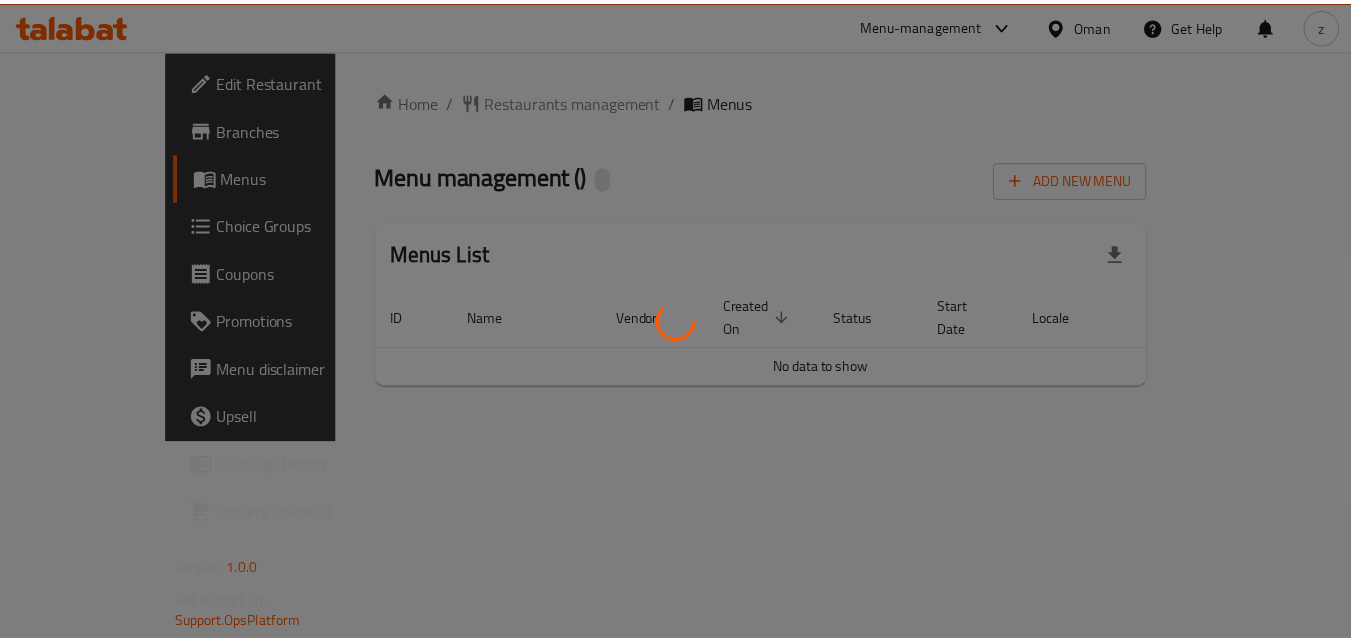 scroll, scrollTop: 0, scrollLeft: 0, axis: both 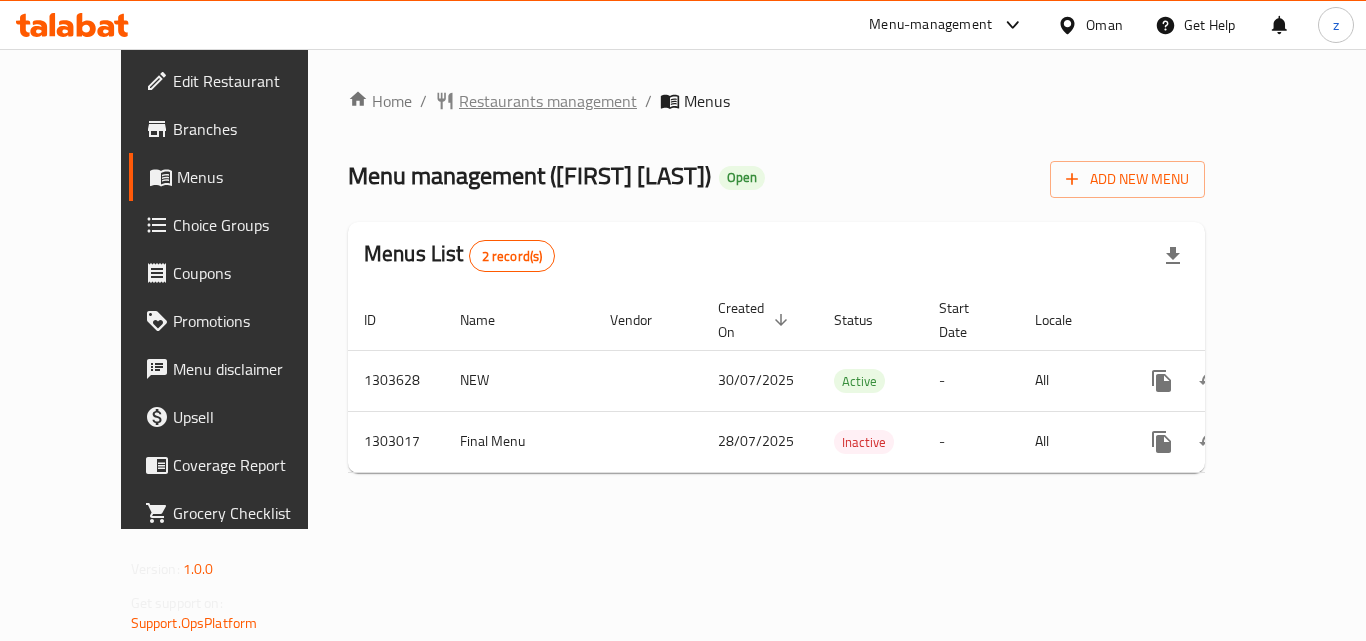 click on "Restaurants management" at bounding box center [548, 101] 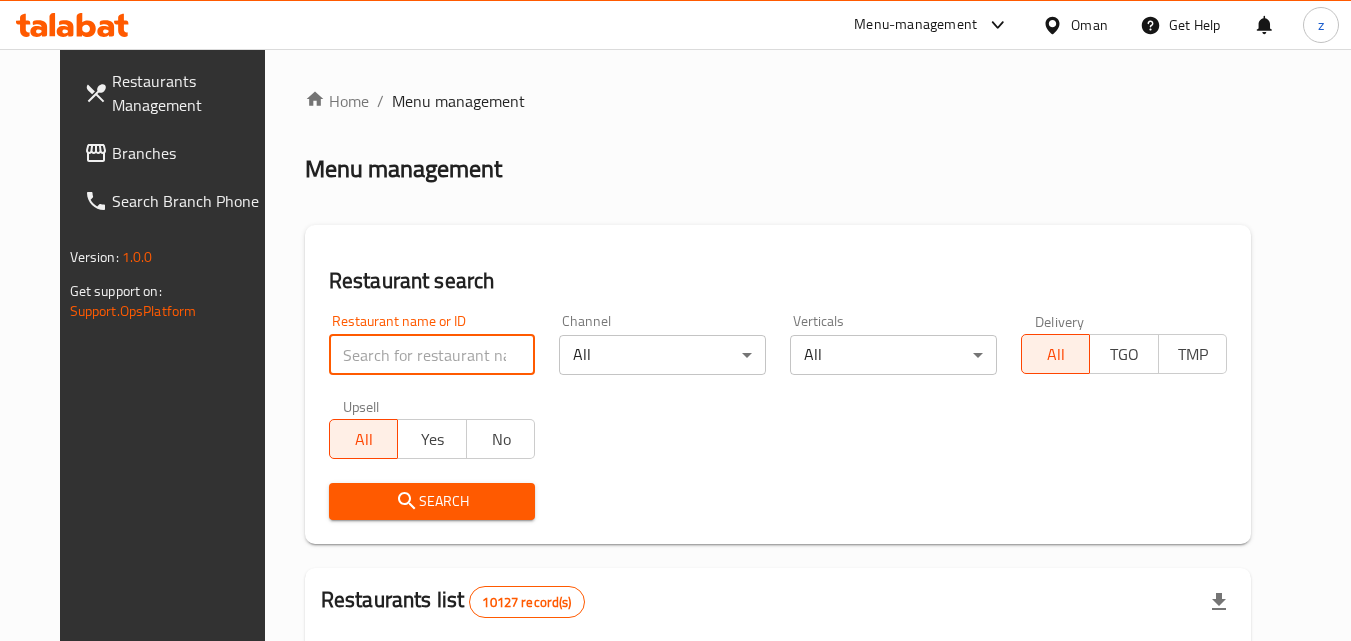 click at bounding box center (432, 355) 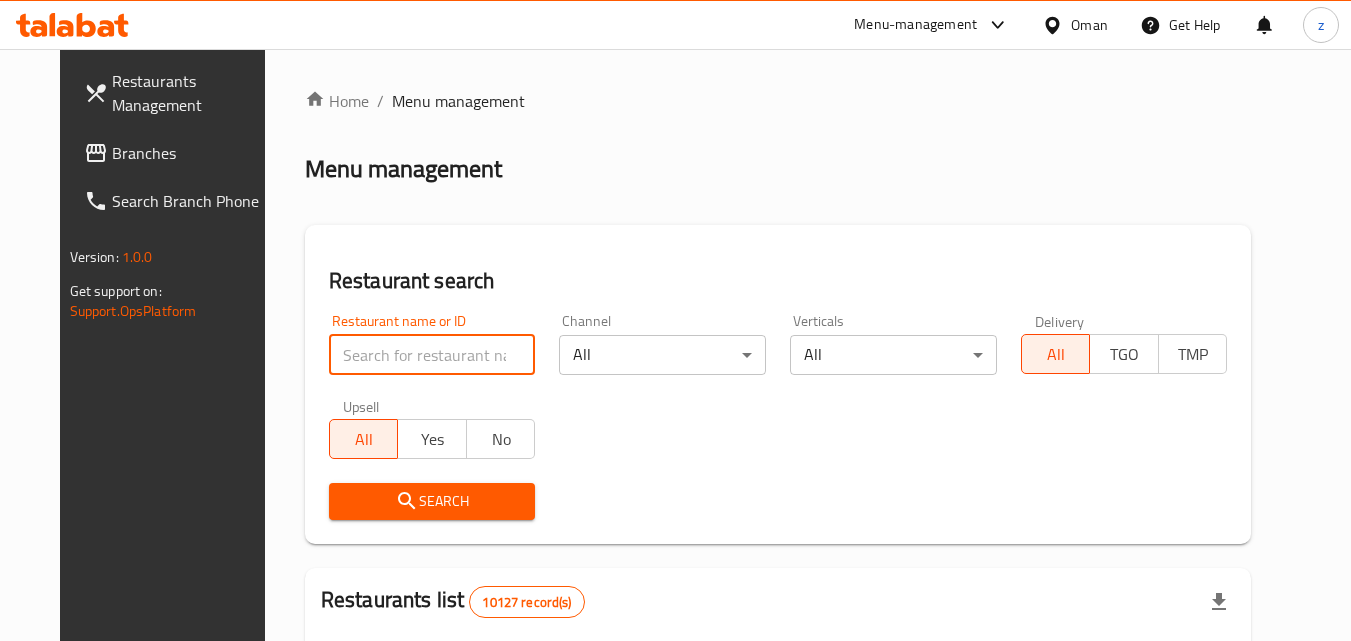 paste on "702638" 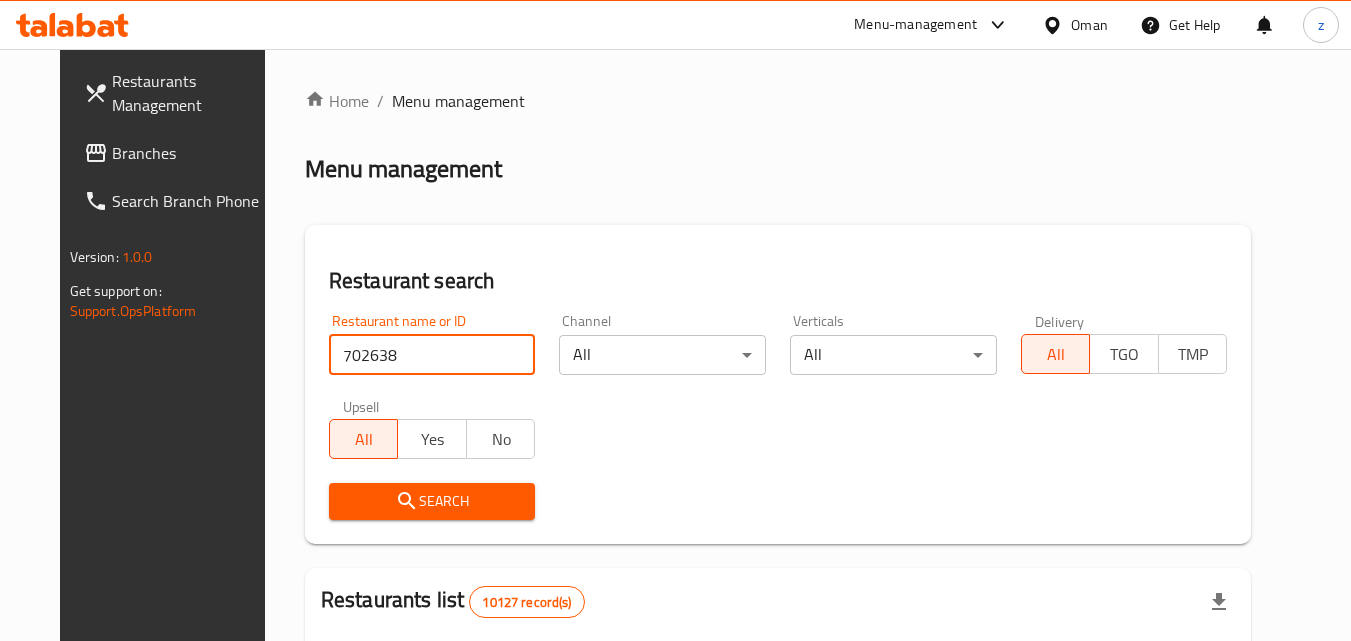 type on "702638" 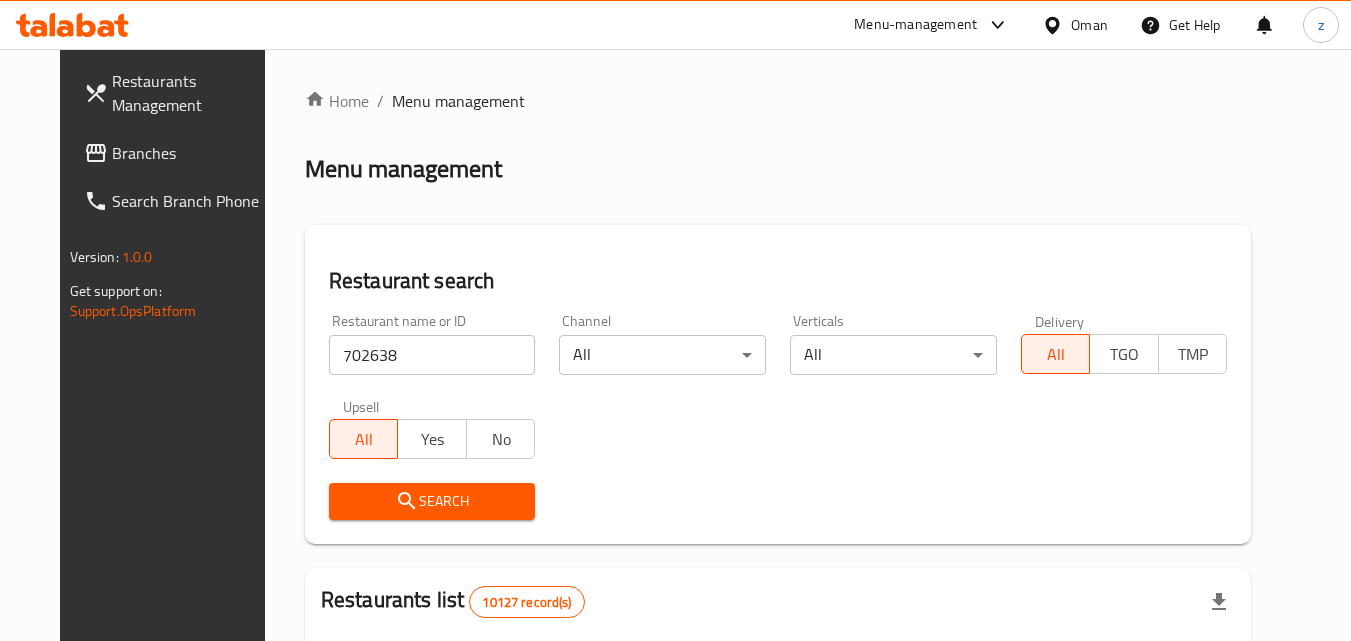 click on "Search" at bounding box center (432, 501) 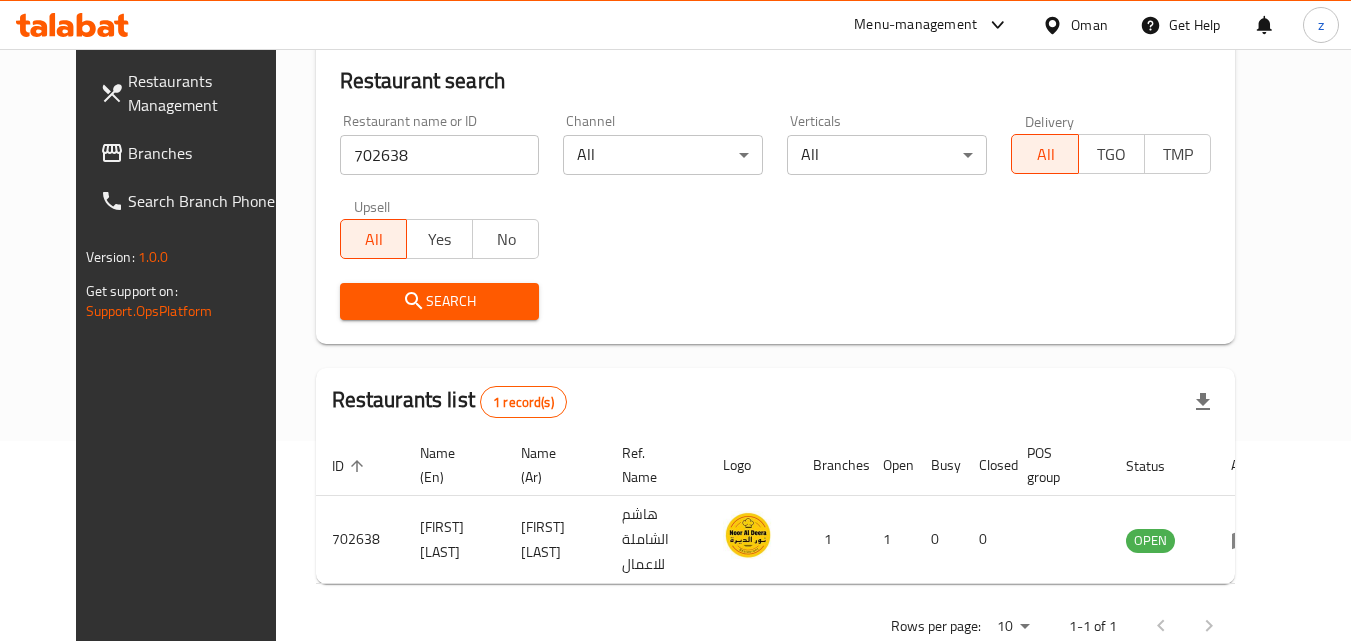scroll, scrollTop: 234, scrollLeft: 0, axis: vertical 